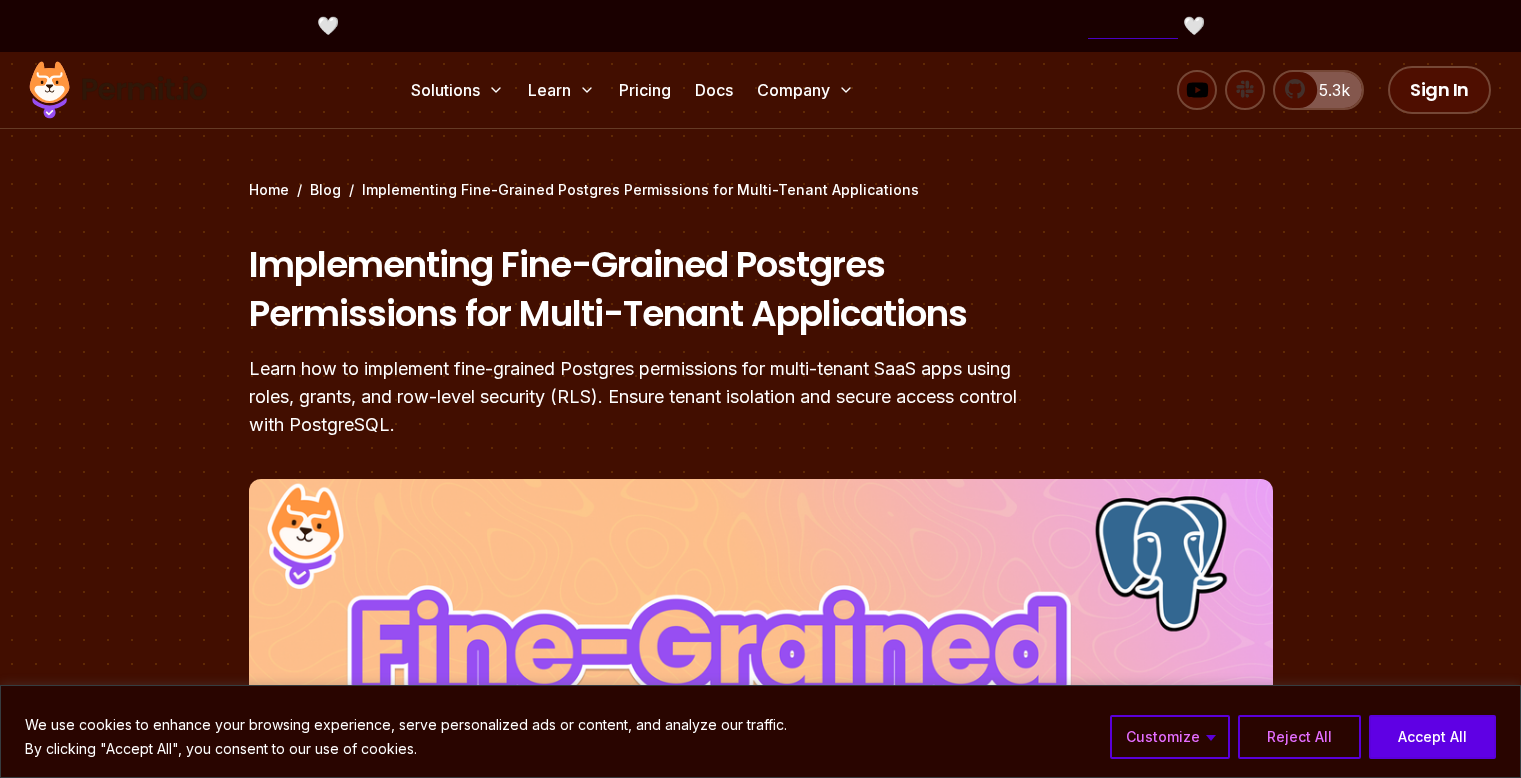 scroll, scrollTop: 0, scrollLeft: 0, axis: both 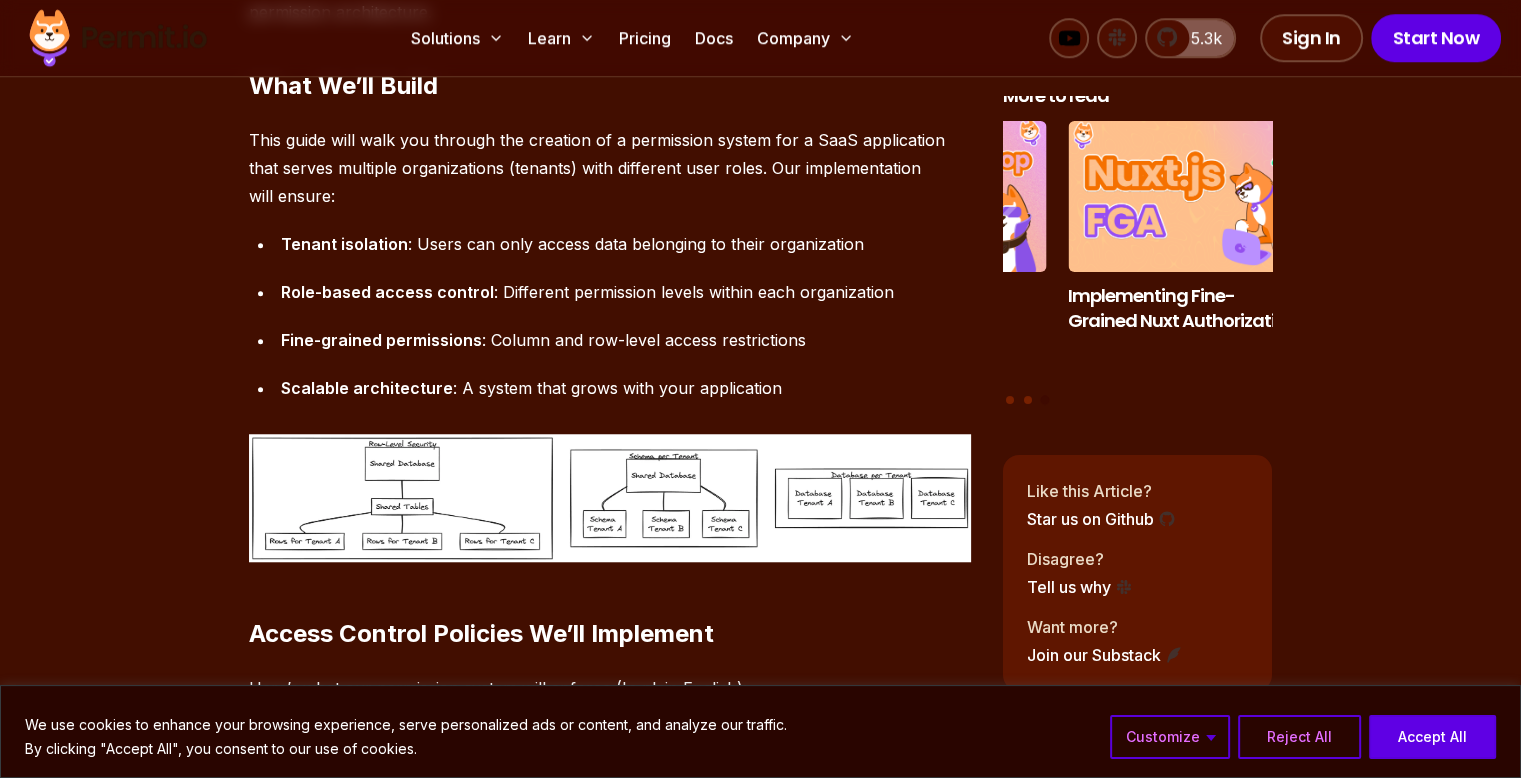 drag, startPoint x: 307, startPoint y: 220, endPoint x: 426, endPoint y: 405, distance: 219.96819 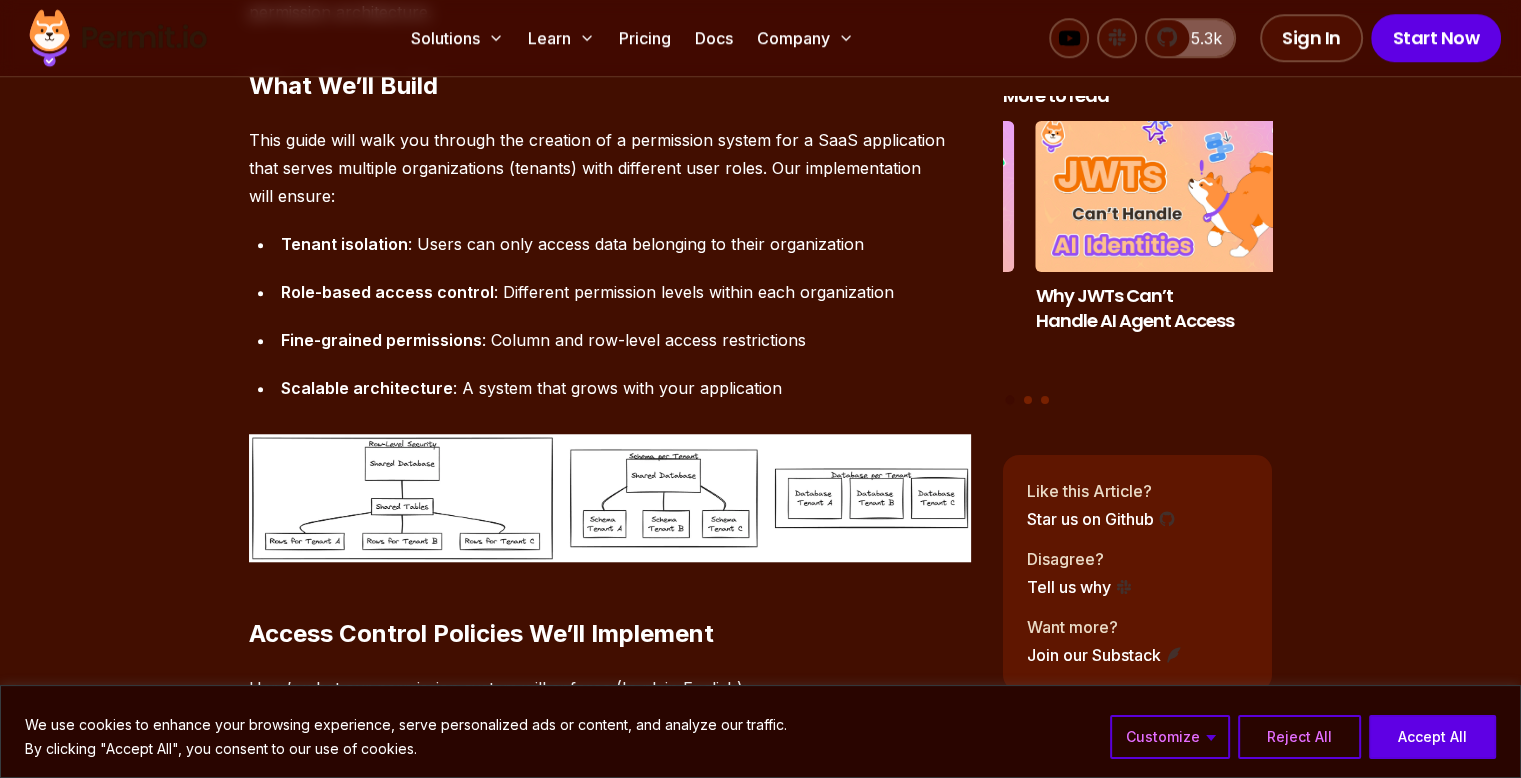 drag, startPoint x: 324, startPoint y: 221, endPoint x: 422, endPoint y: 412, distance: 214.67418 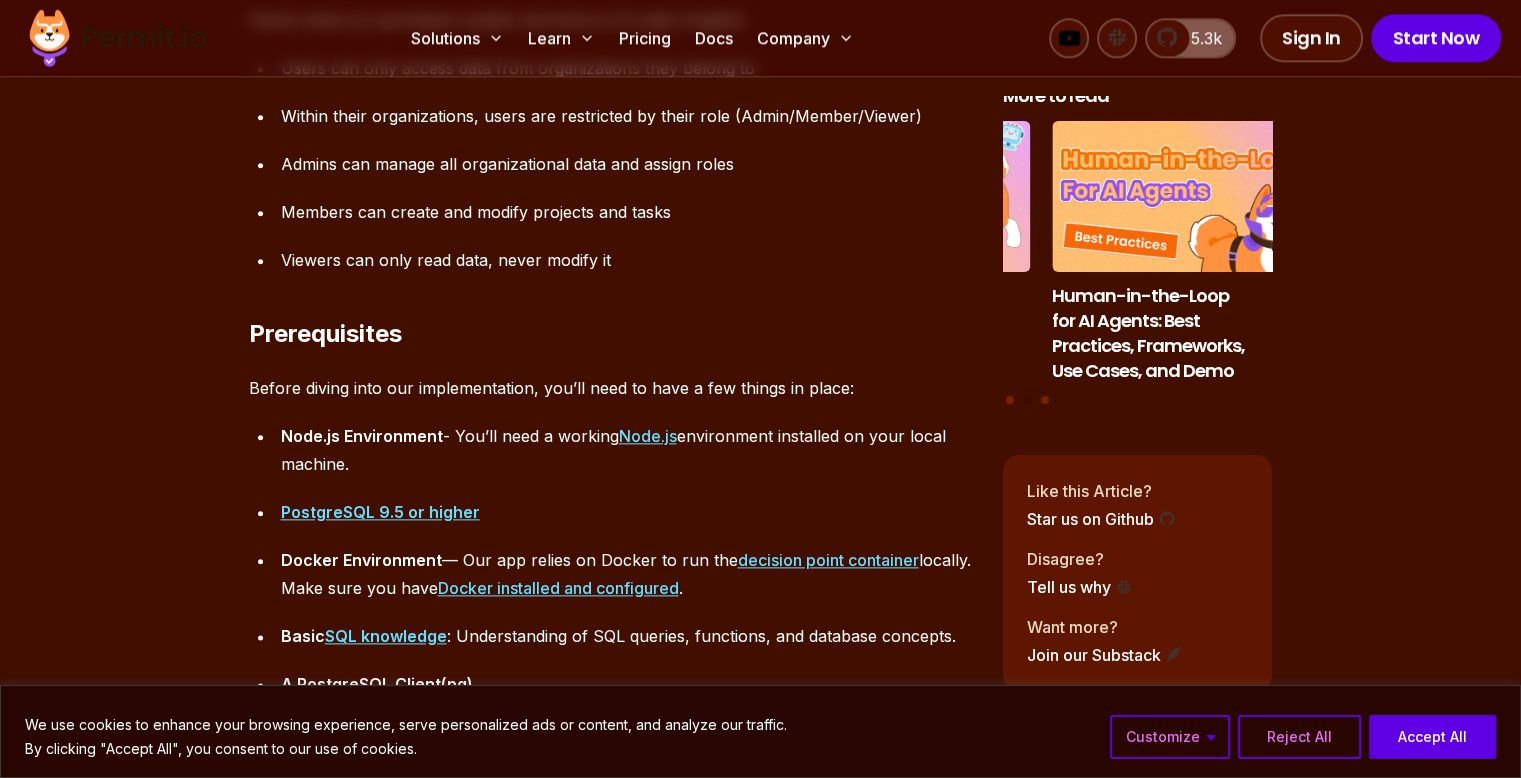 scroll, scrollTop: 2280, scrollLeft: 0, axis: vertical 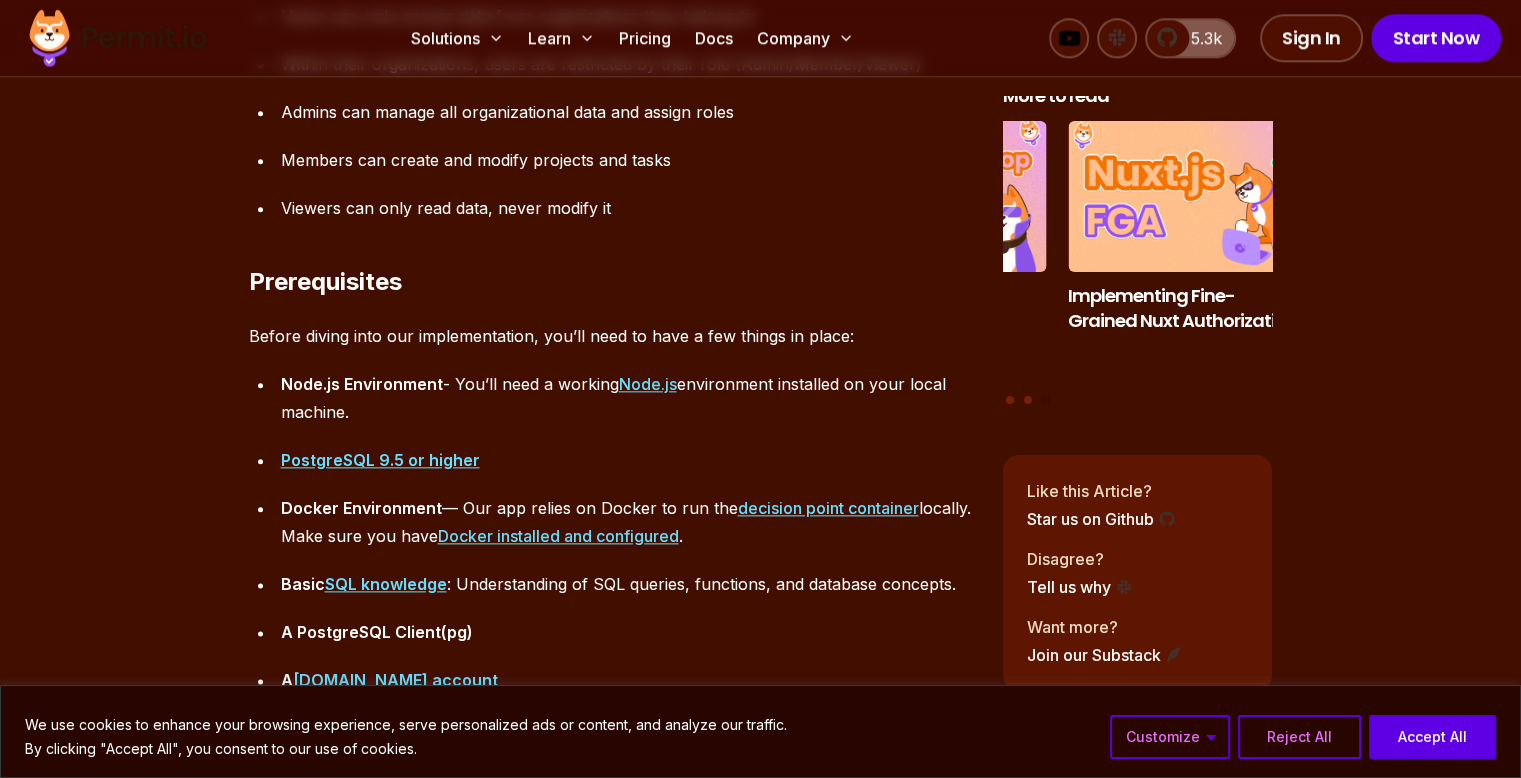 drag, startPoint x: 450, startPoint y: 420, endPoint x: 368, endPoint y: 245, distance: 193.2589 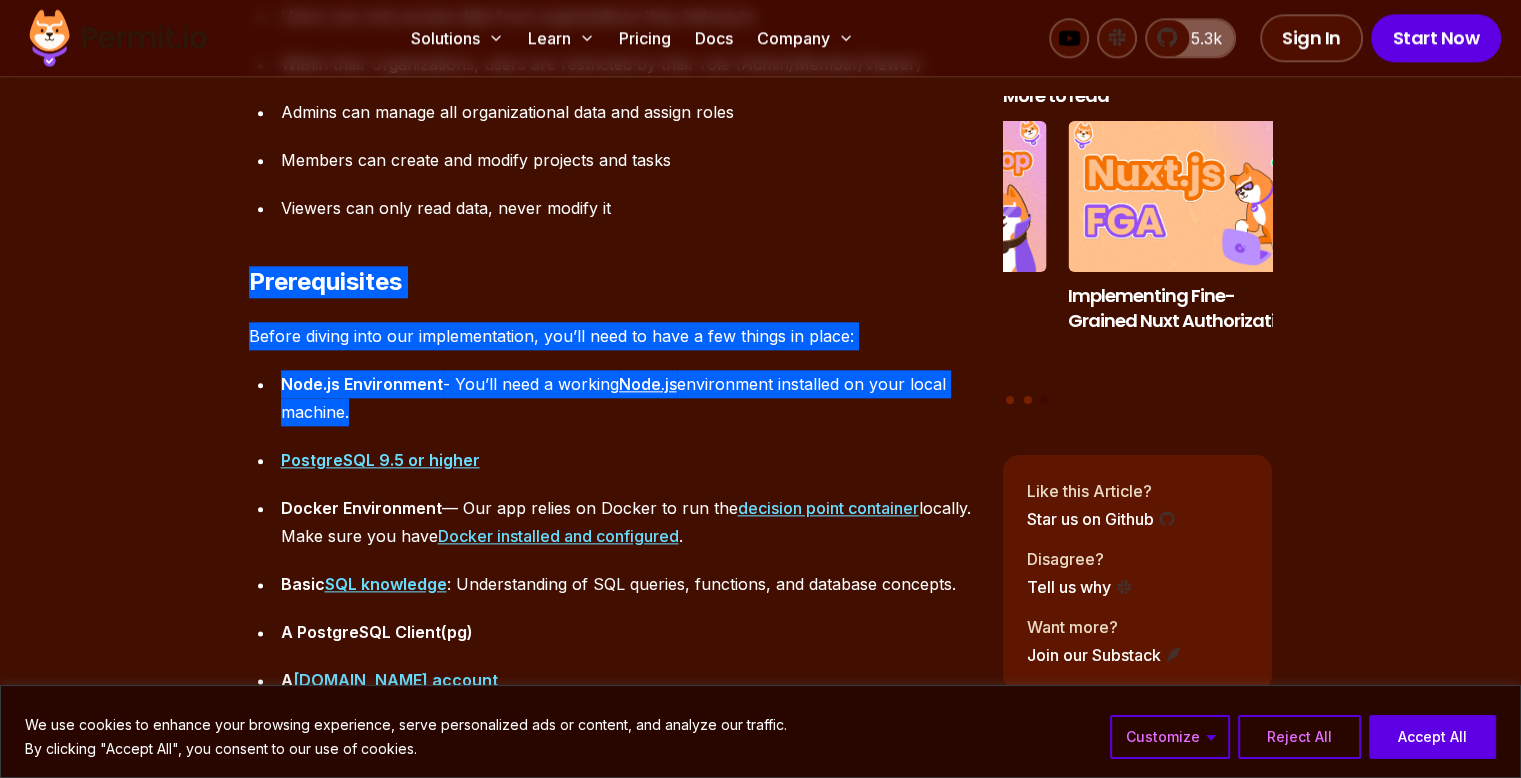 drag, startPoint x: 368, startPoint y: 245, endPoint x: 440, endPoint y: 437, distance: 205.05609 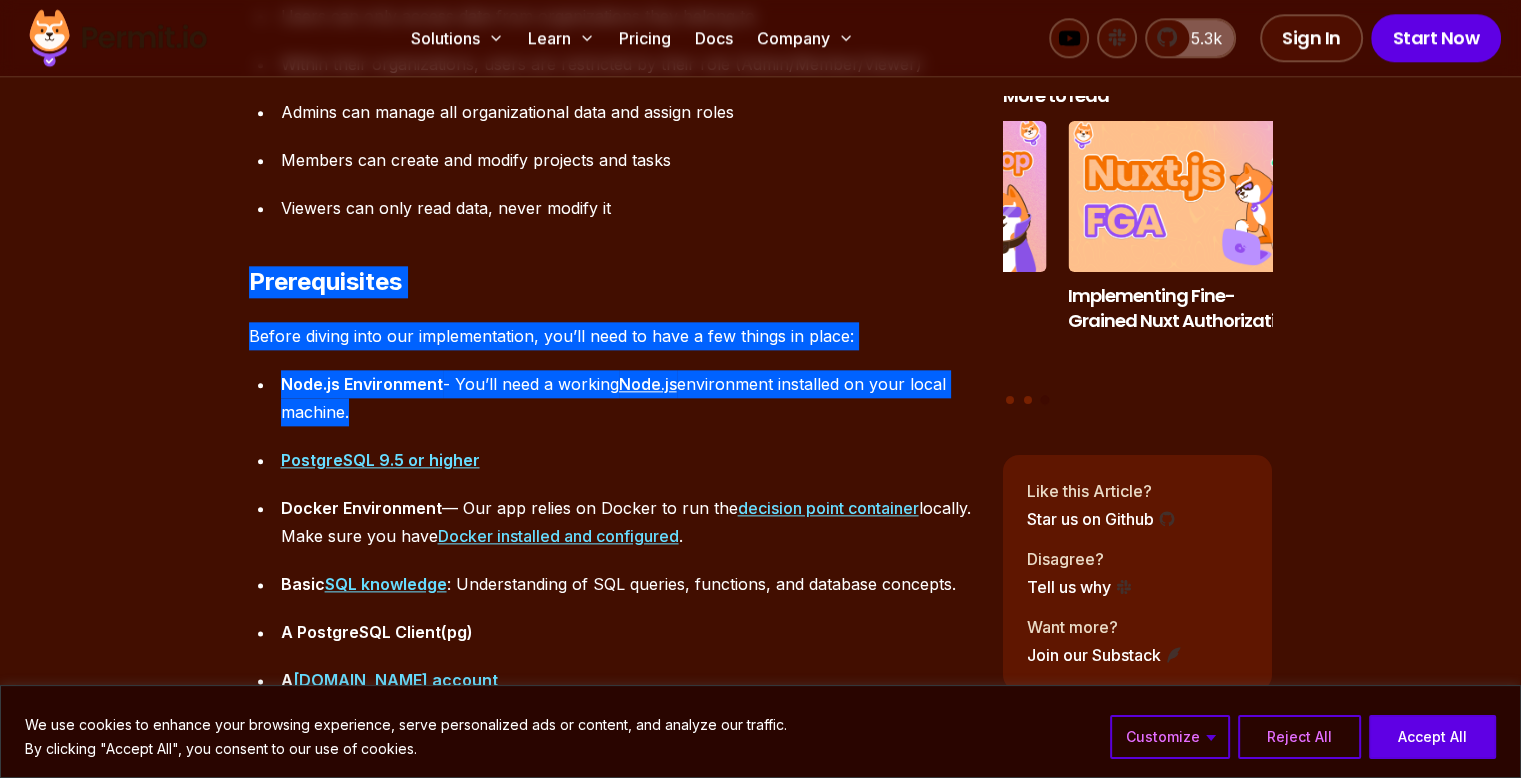 drag, startPoint x: 438, startPoint y: 430, endPoint x: 376, endPoint y: 247, distance: 193.2175 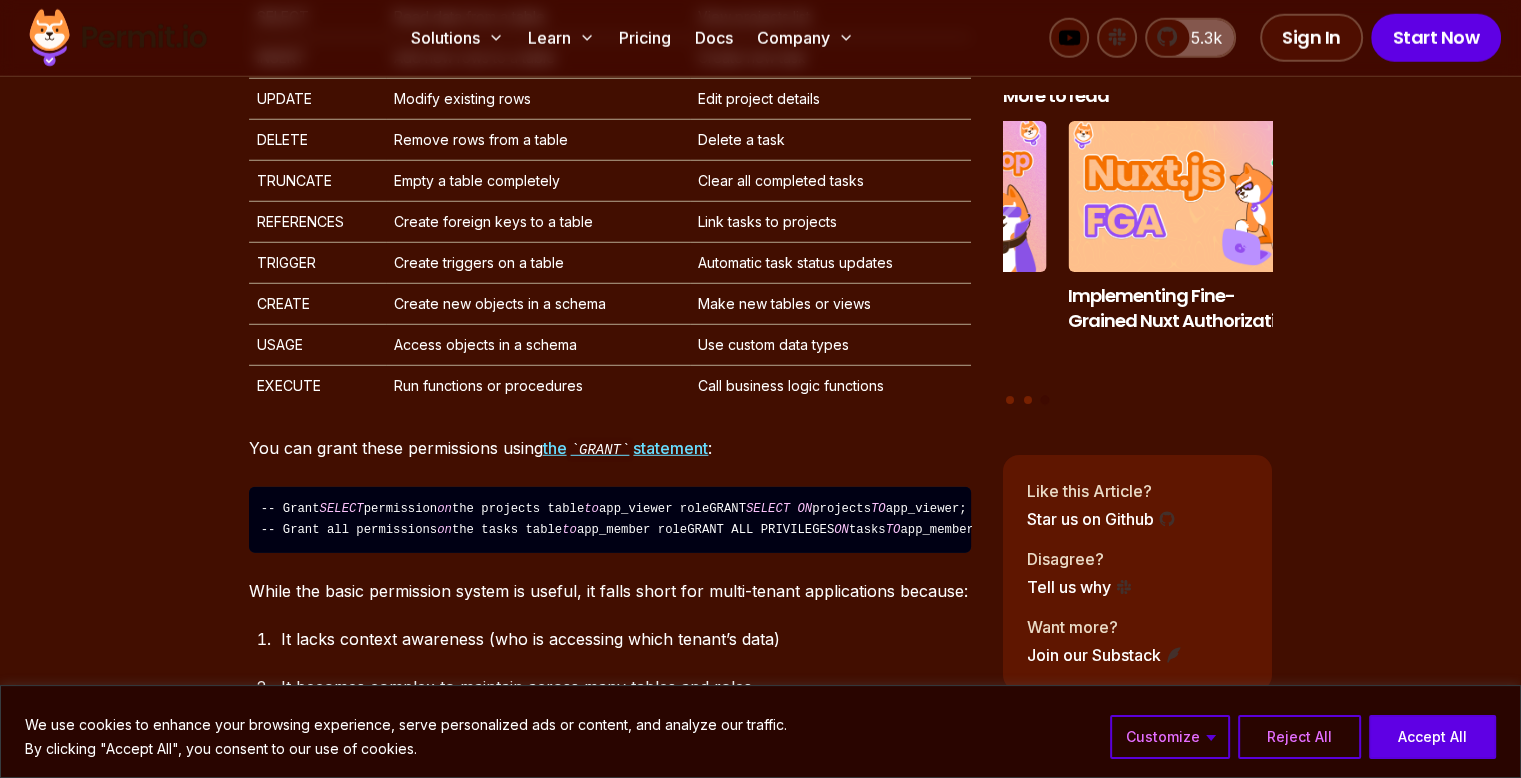 scroll, scrollTop: 5760, scrollLeft: 0, axis: vertical 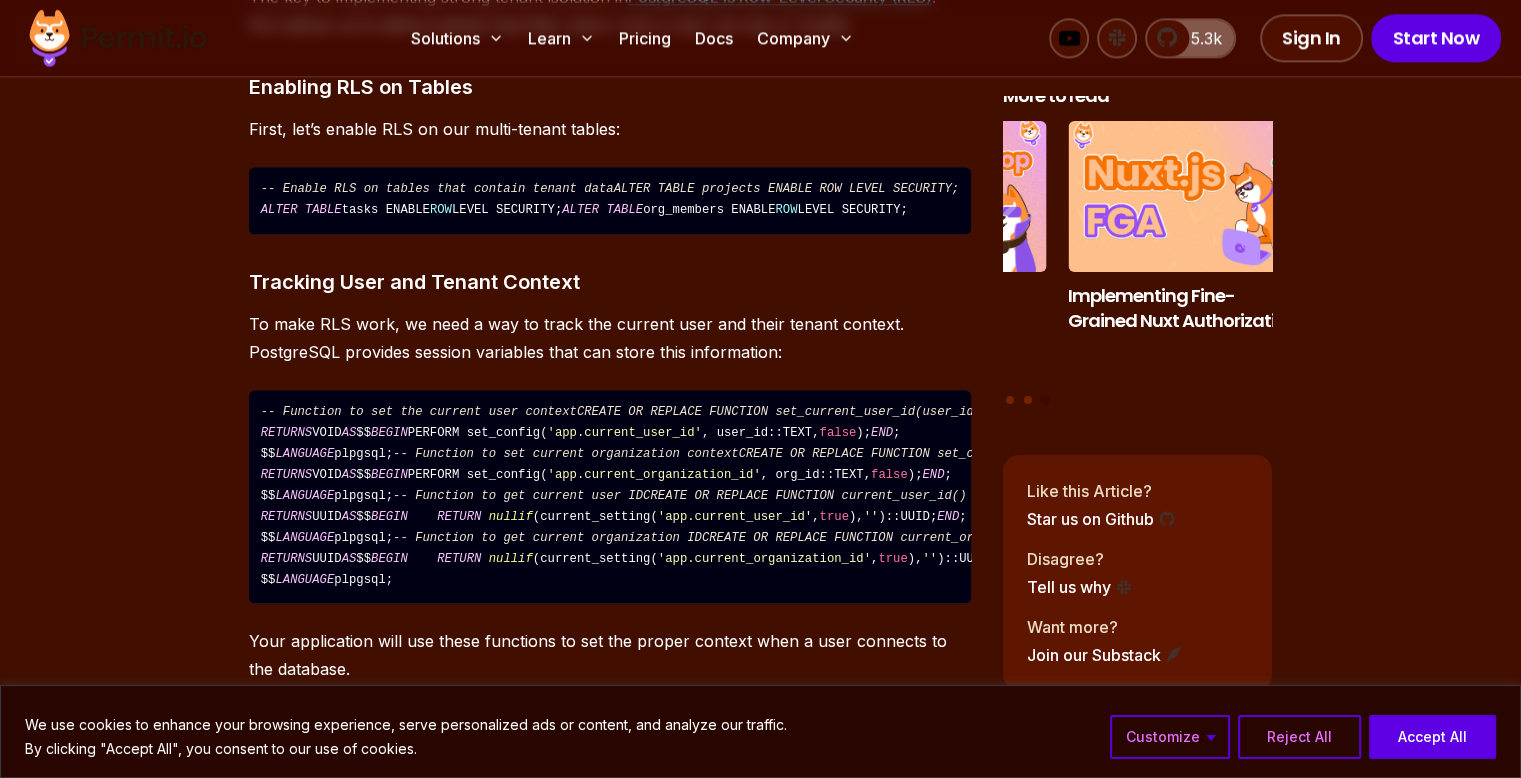 drag, startPoint x: 650, startPoint y: 589, endPoint x: 511, endPoint y: 530, distance: 151.00331 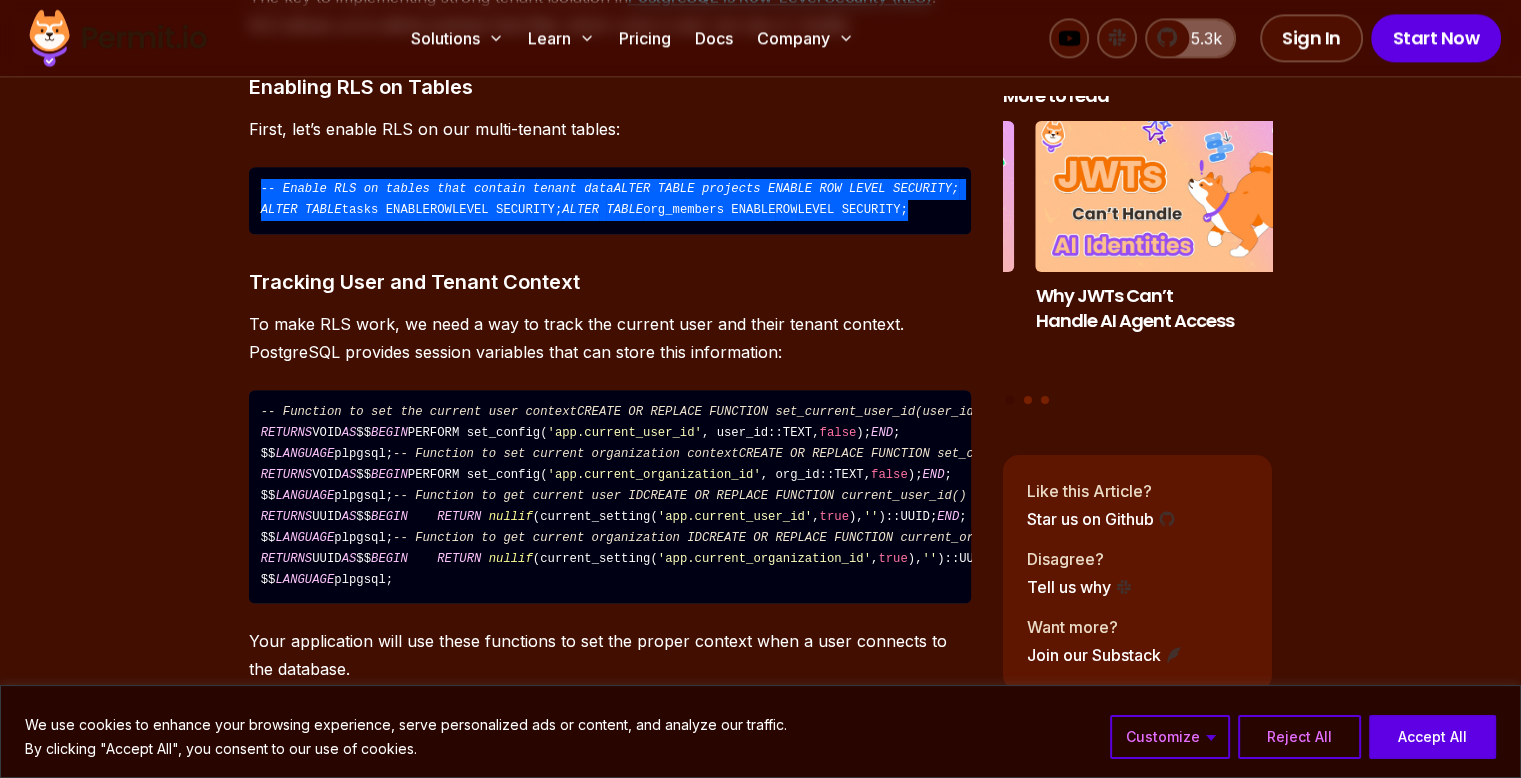 drag, startPoint x: 511, startPoint y: 530, endPoint x: 600, endPoint y: 589, distance: 106.78015 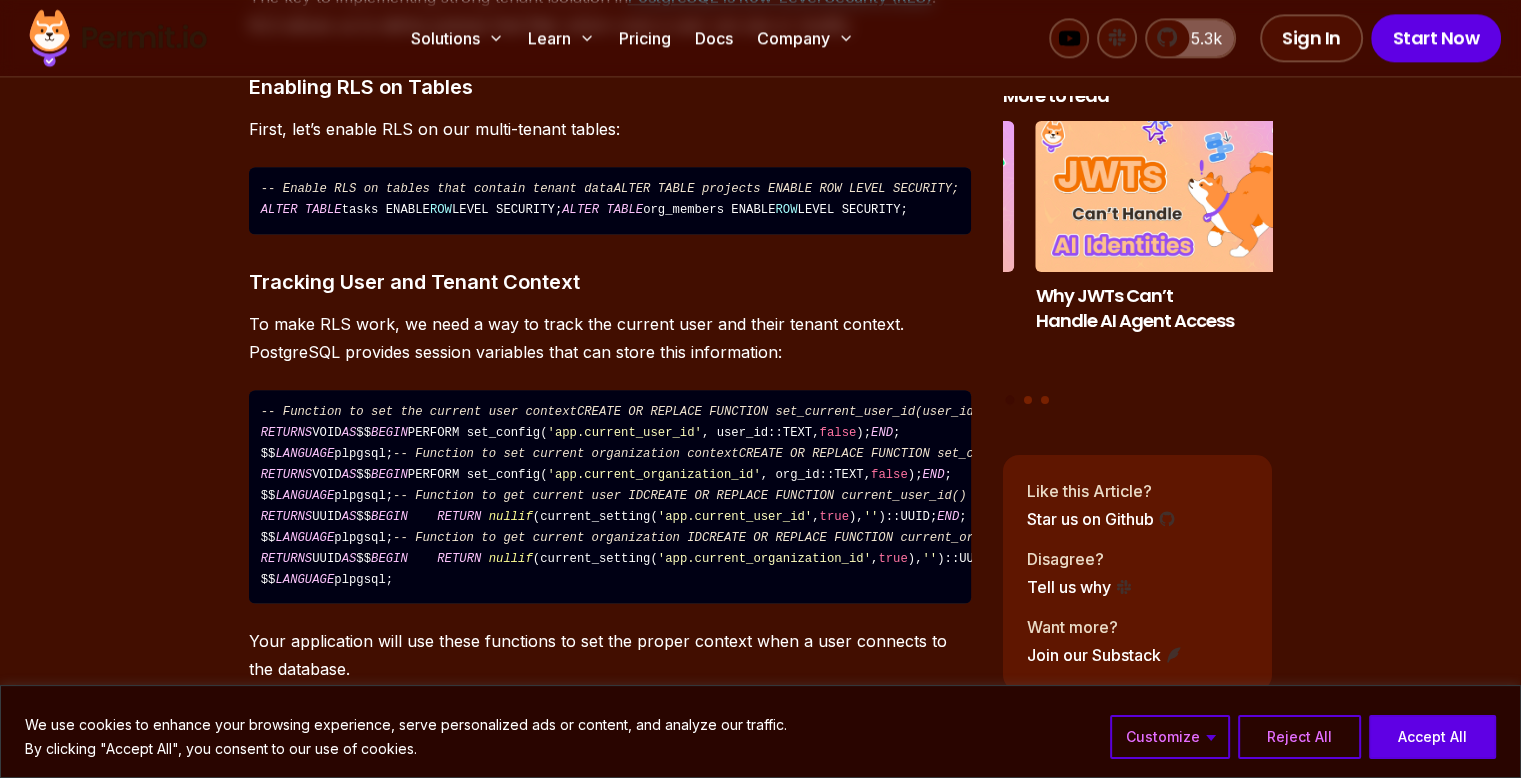 click on "-- Enable RLS on tables that contain tenant dataALTER TABLE projects ENABLE ROW LEVEL SECURITY;
ALTER   TABLE  tasks ENABLE  ROW  LEVEL SECURITY;
ALTER   TABLE  org_members ENABLE  ROW  LEVEL SECURITY;" at bounding box center [610, 200] 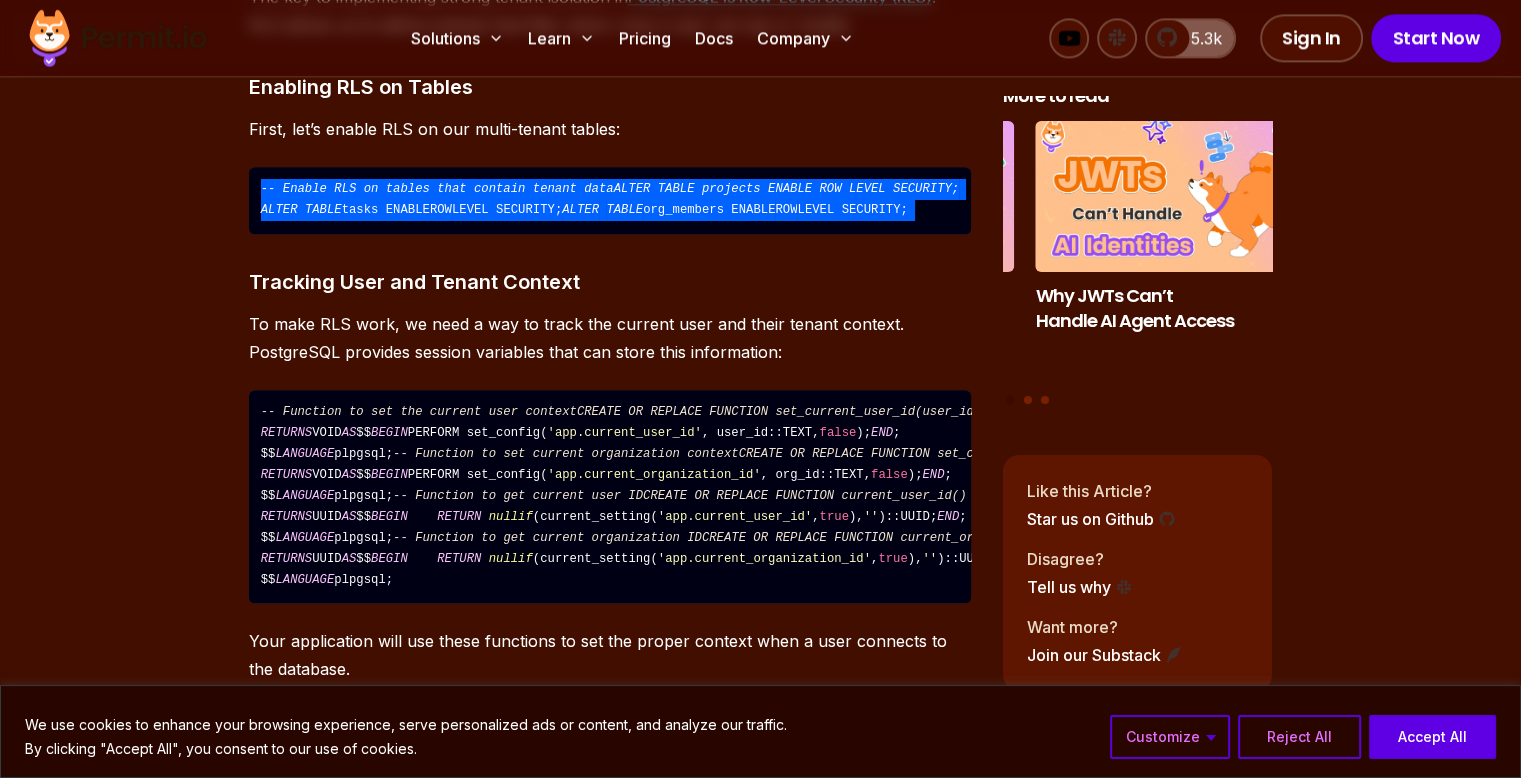 drag, startPoint x: 656, startPoint y: 604, endPoint x: 609, endPoint y: 512, distance: 103.31021 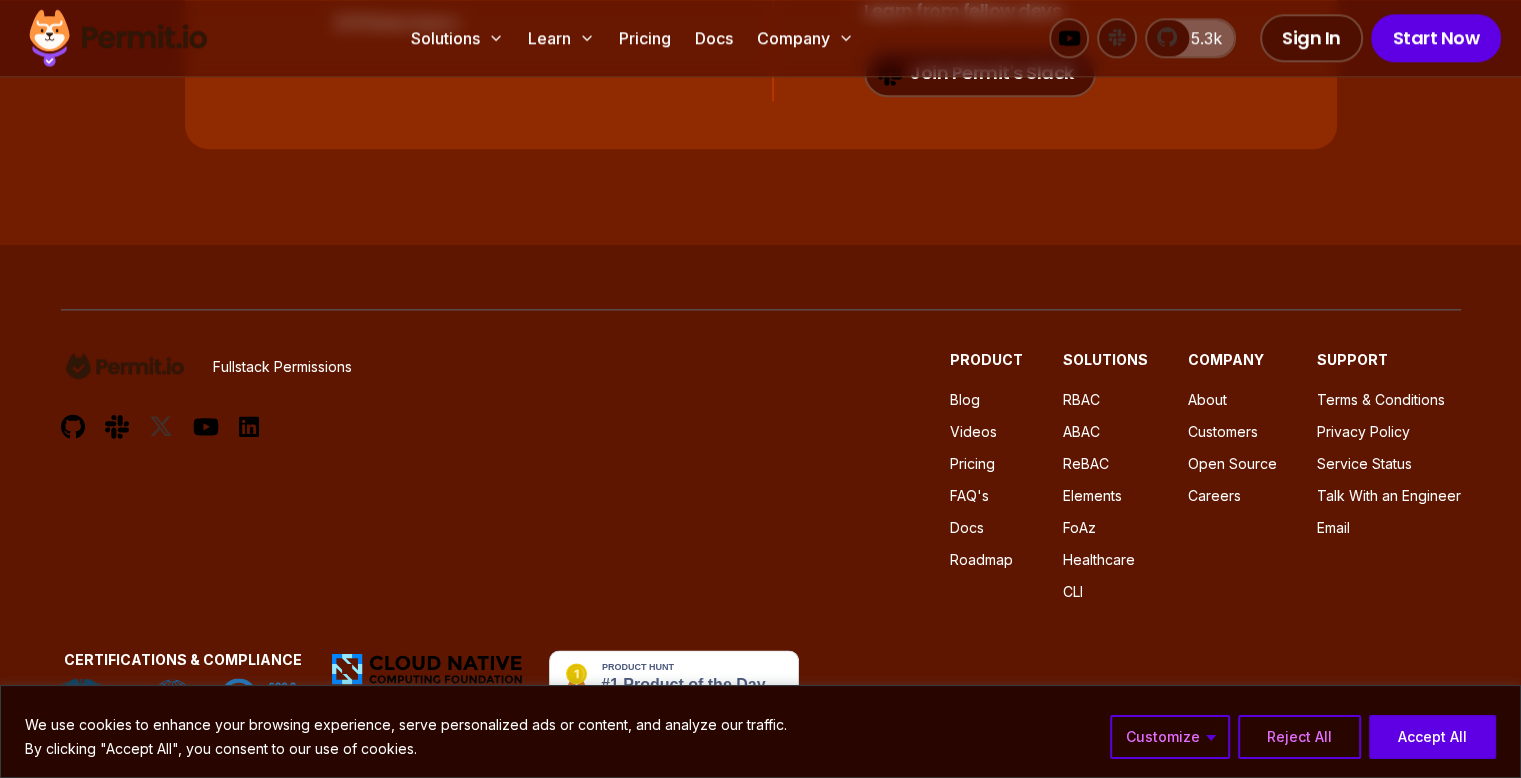scroll, scrollTop: 17760, scrollLeft: 0, axis: vertical 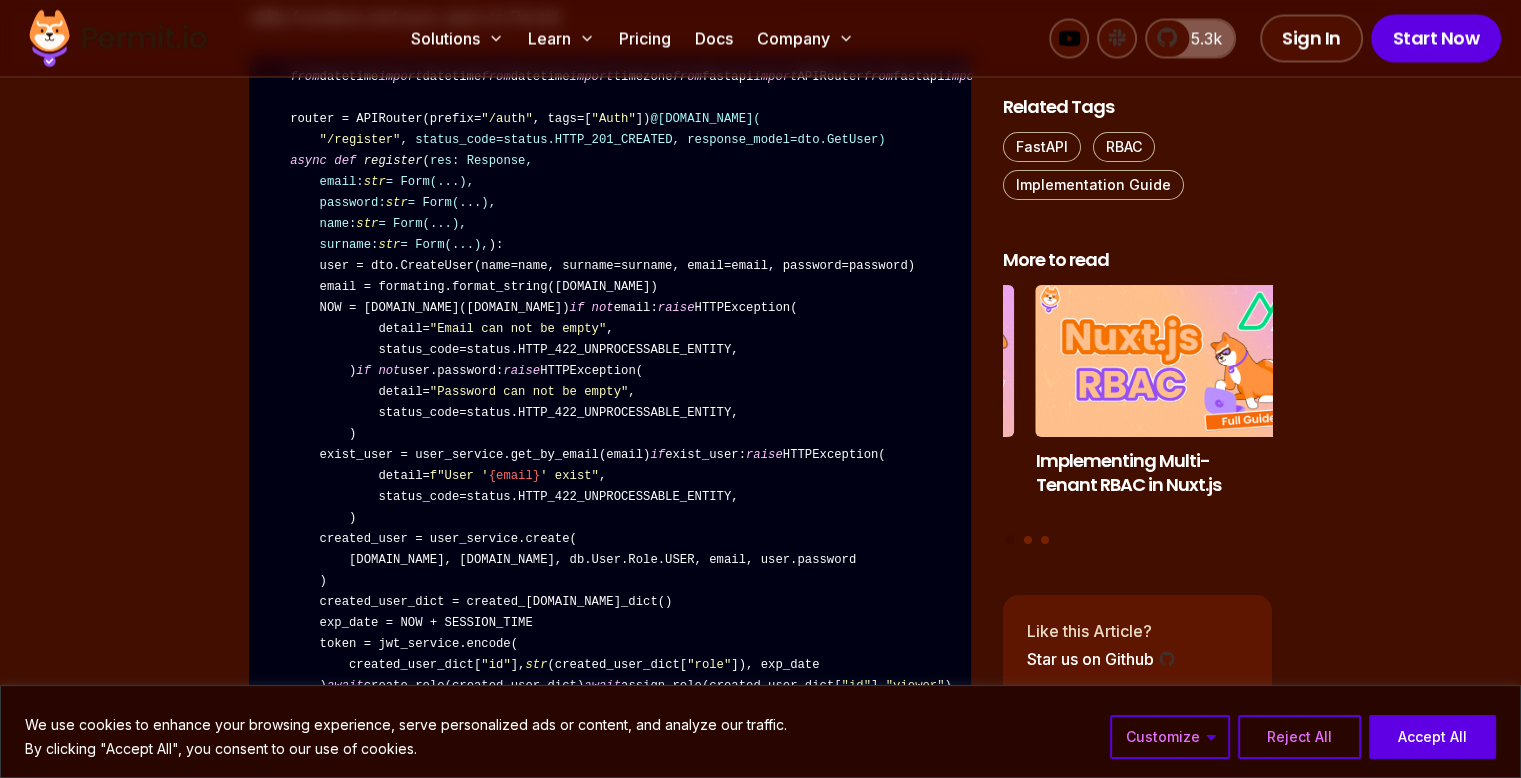 drag, startPoint x: 564, startPoint y: 423, endPoint x: 526, endPoint y: 293, distance: 135.44002 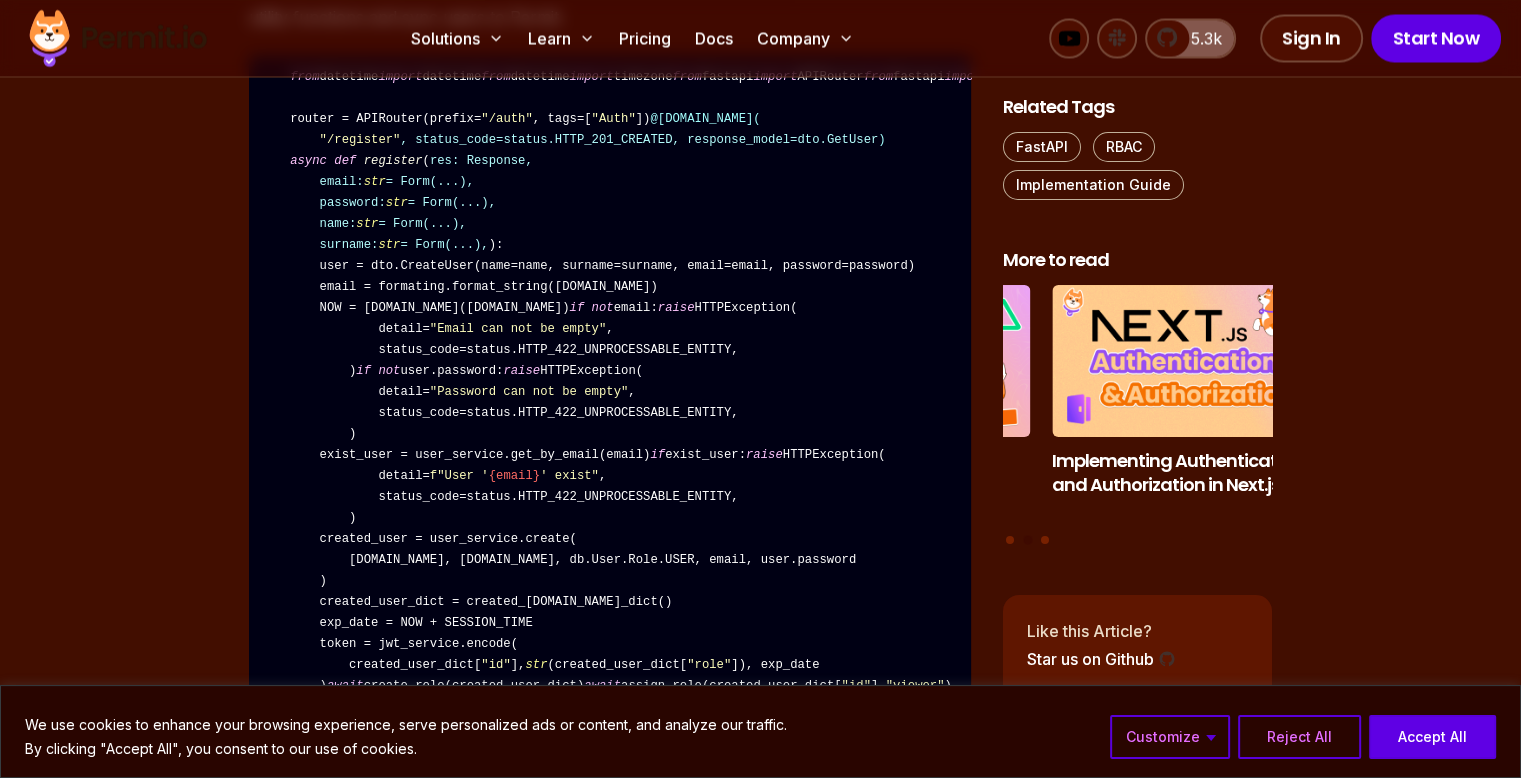 drag, startPoint x: 590, startPoint y: 434, endPoint x: 664, endPoint y: 282, distance: 169.0562 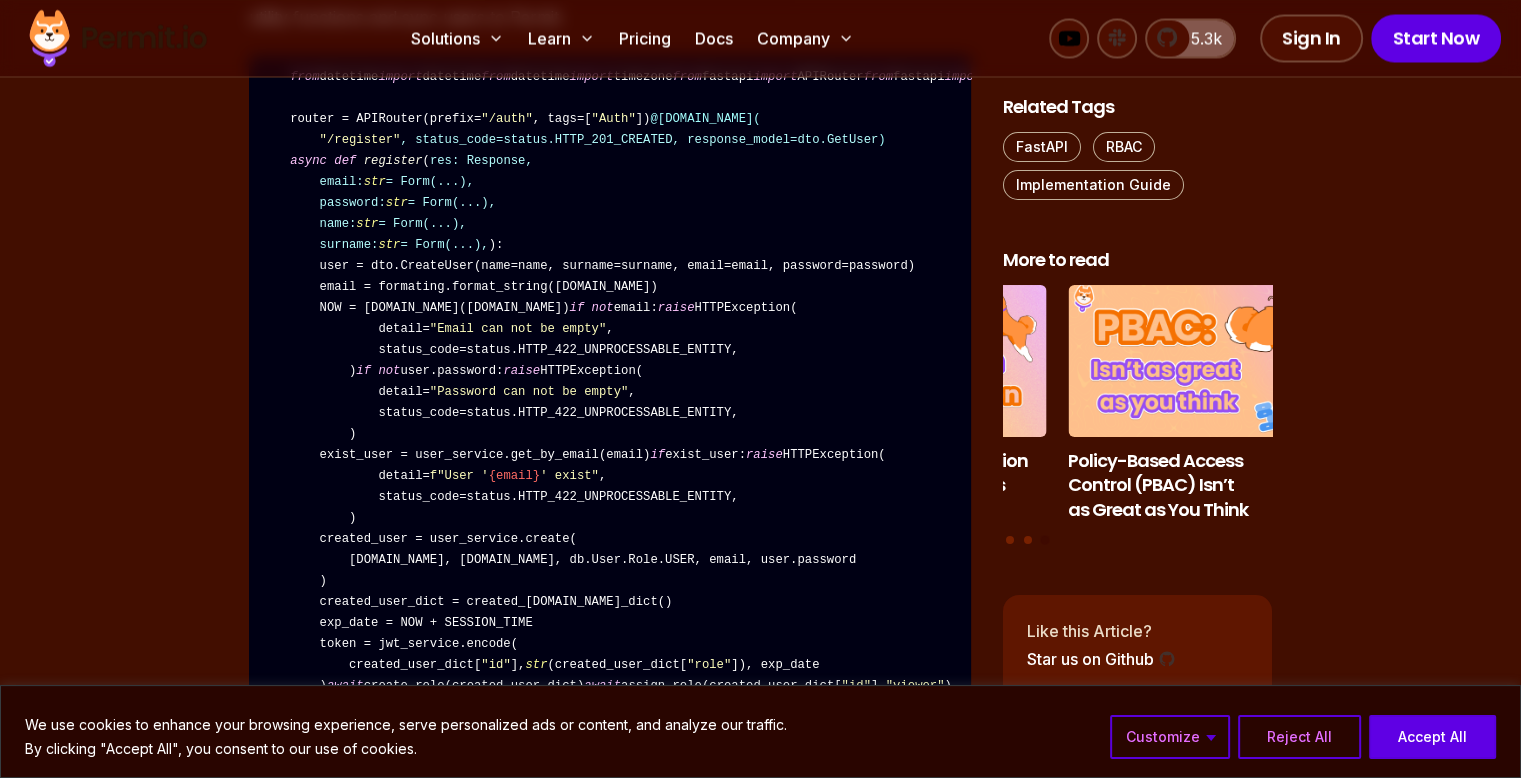drag, startPoint x: 918, startPoint y: 517, endPoint x: 273, endPoint y: 222, distance: 709.2602 